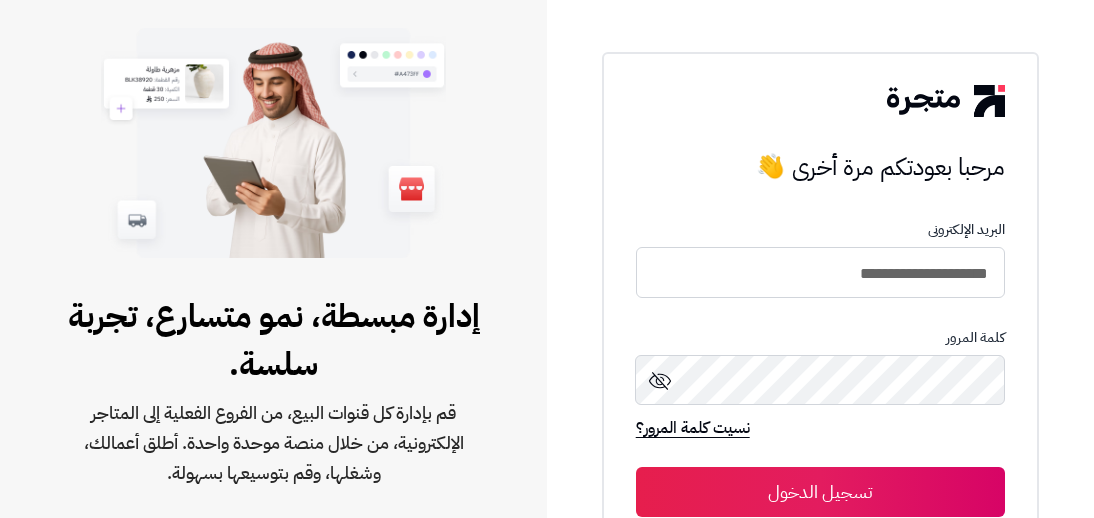 scroll, scrollTop: 0, scrollLeft: 0, axis: both 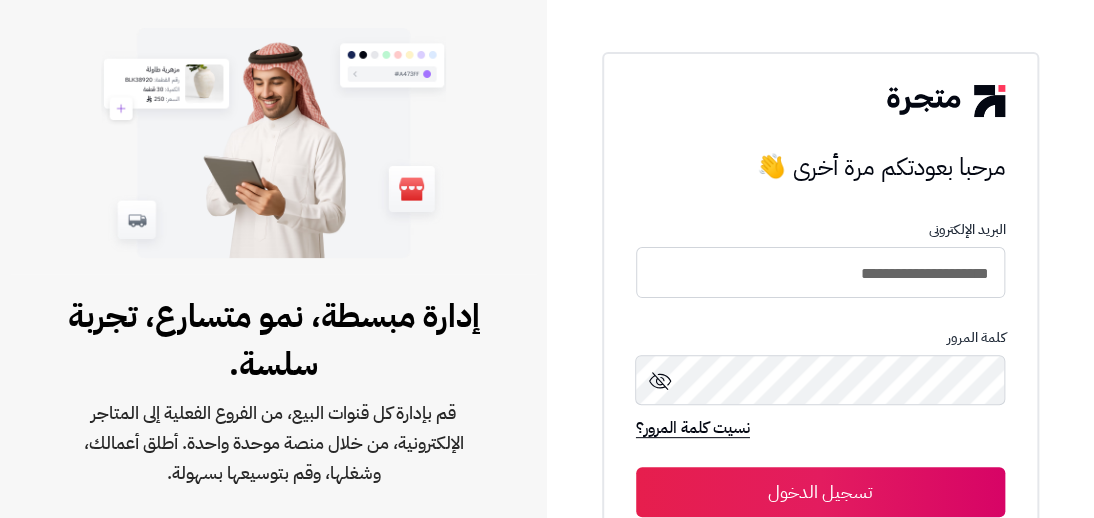 click on "تسجيل الدخول" at bounding box center [821, 492] 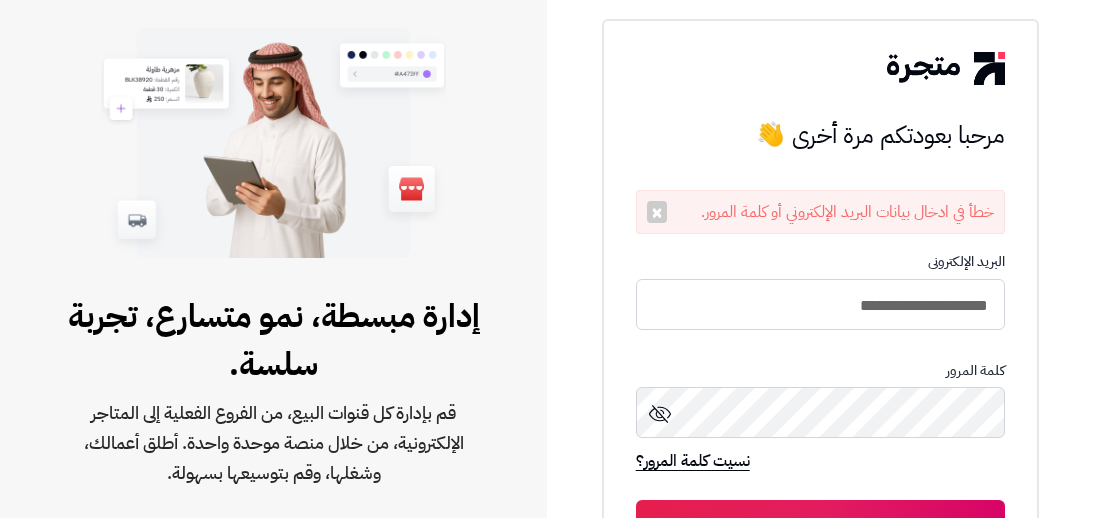 scroll, scrollTop: 0, scrollLeft: 0, axis: both 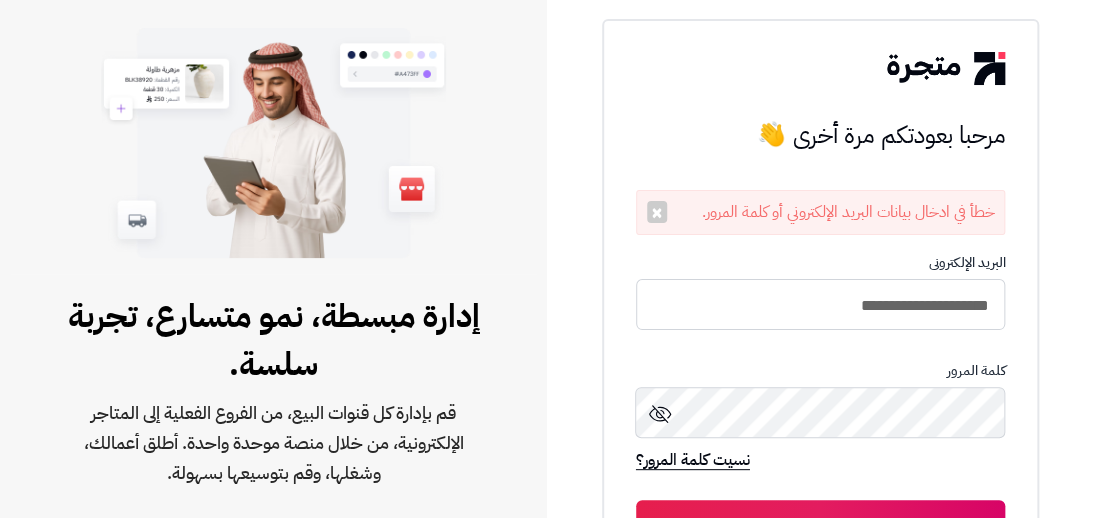 click 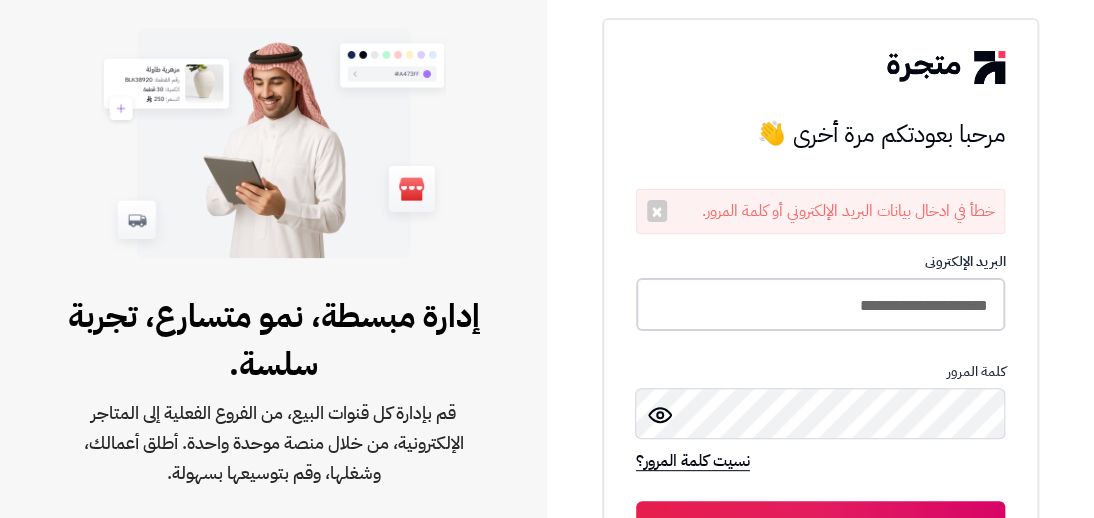 click on "**********" at bounding box center [821, 304] 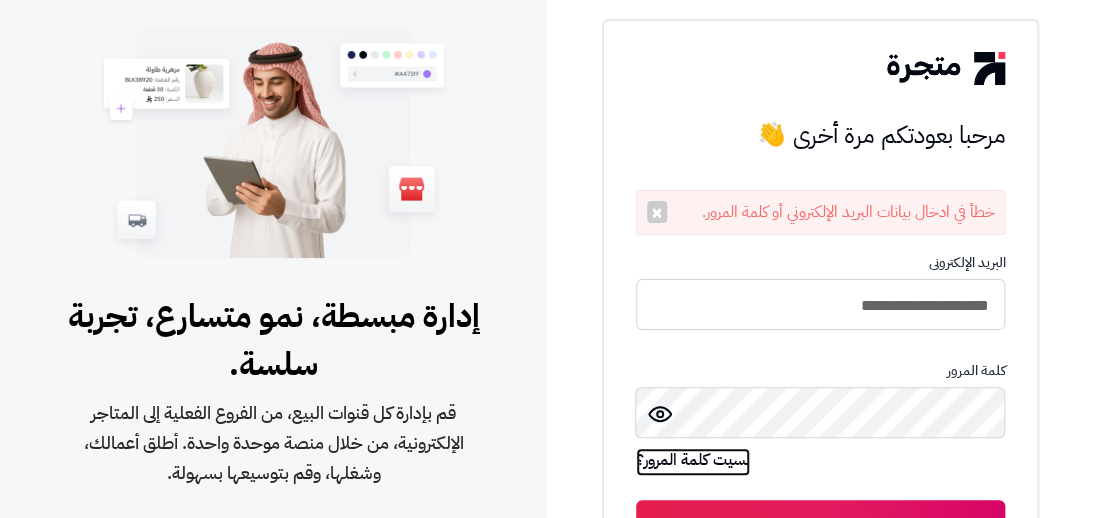 click on "نسيت كلمة المرور؟" at bounding box center (693, 462) 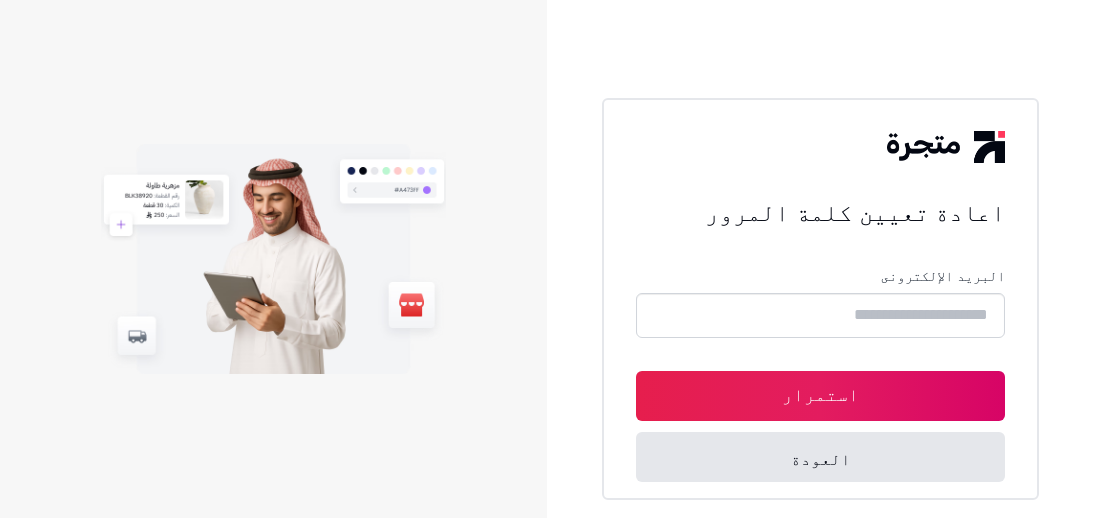 scroll, scrollTop: 0, scrollLeft: 0, axis: both 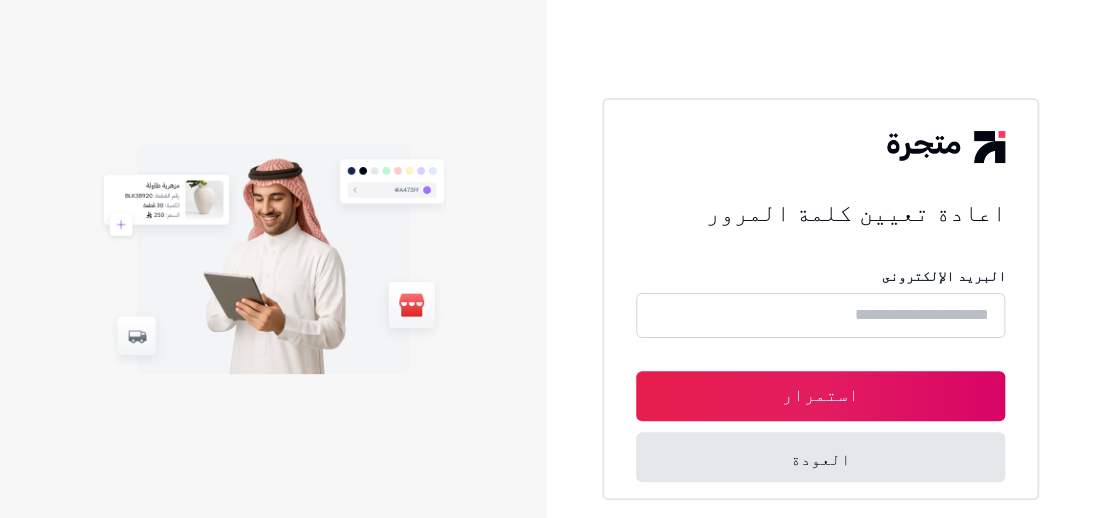 paste on "**********" 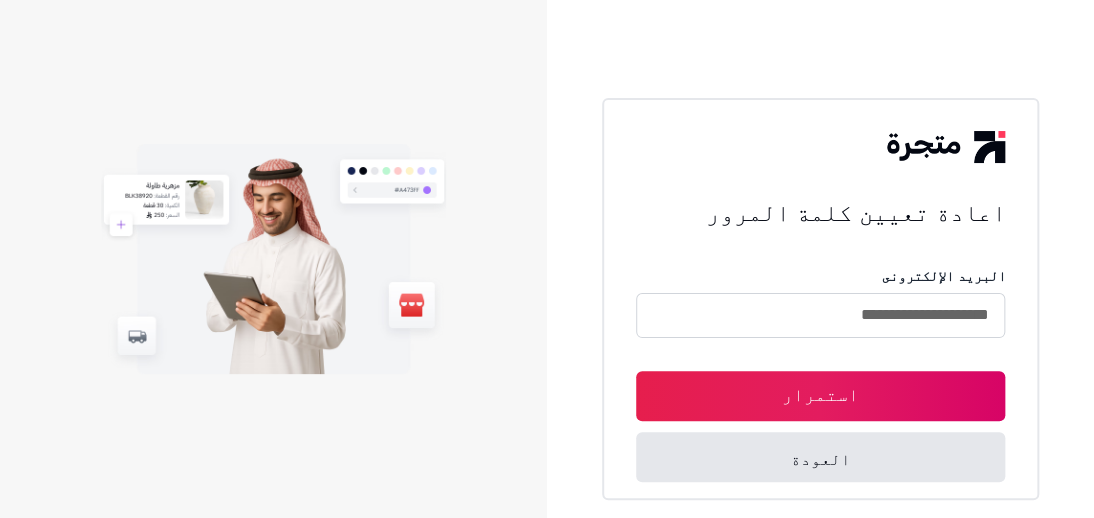type on "**********" 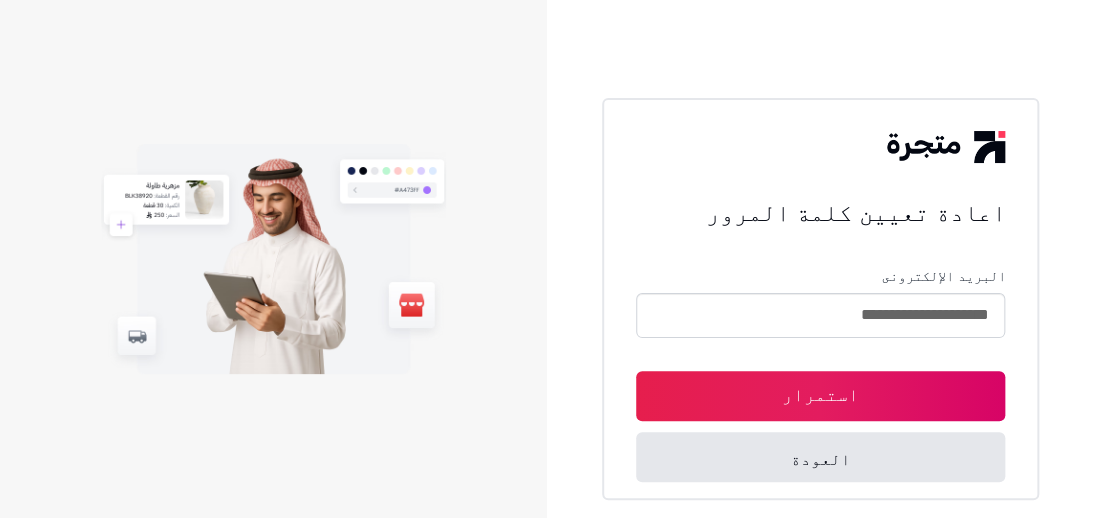click on "استمرار" at bounding box center (821, 396) 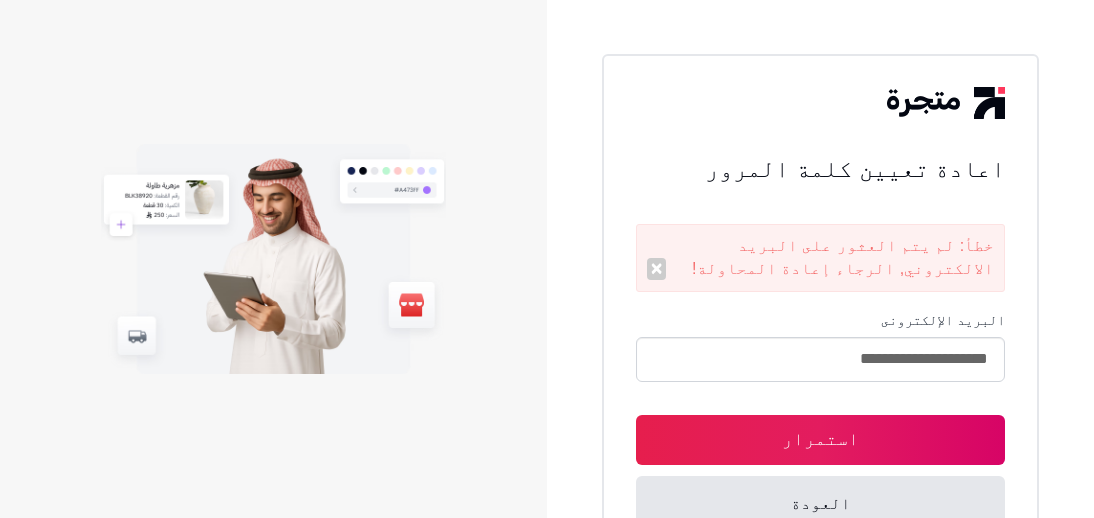scroll, scrollTop: 0, scrollLeft: 0, axis: both 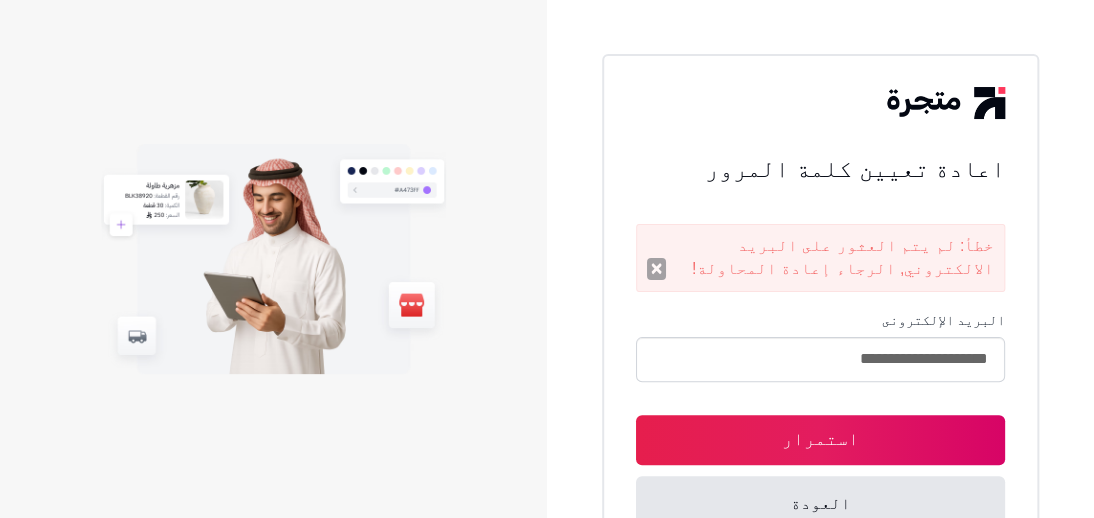 click on "×" at bounding box center [657, 269] 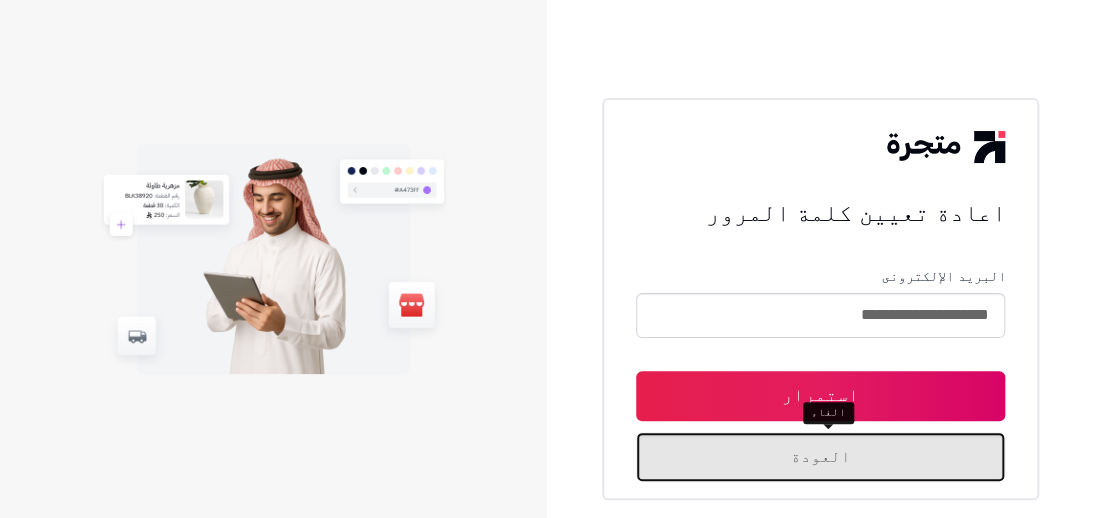 click on "العودة" at bounding box center [821, 457] 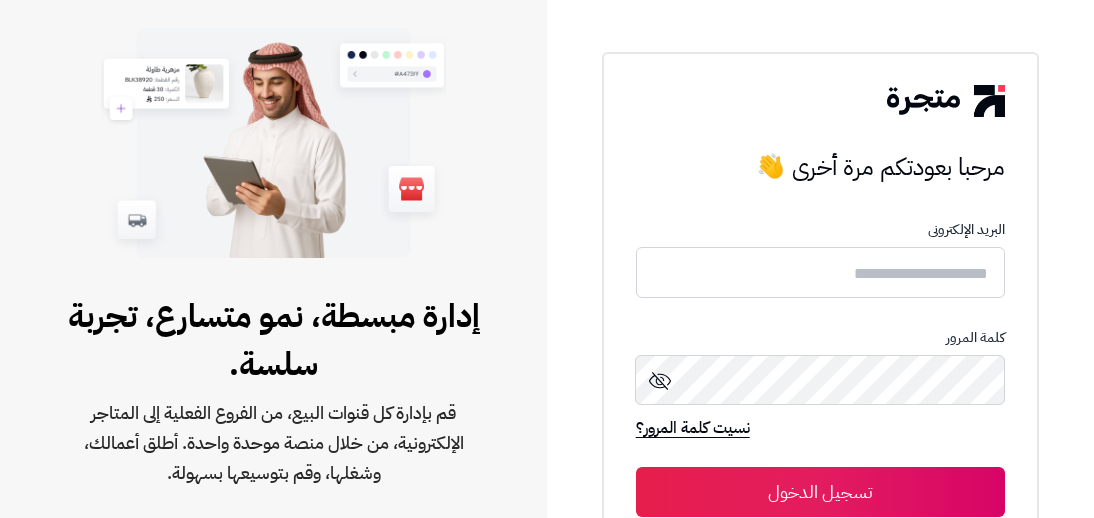 scroll, scrollTop: 0, scrollLeft: 0, axis: both 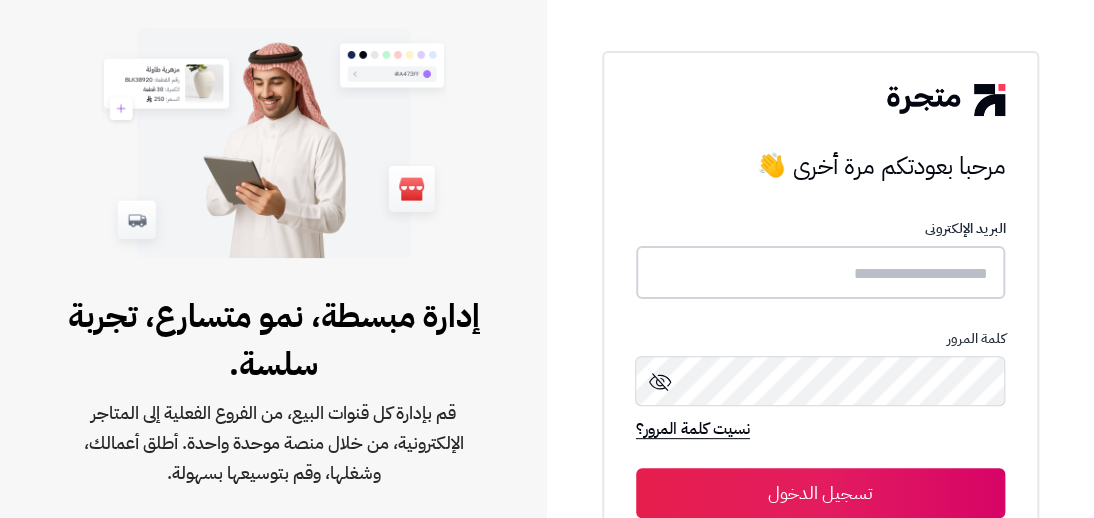 click at bounding box center (821, 272) 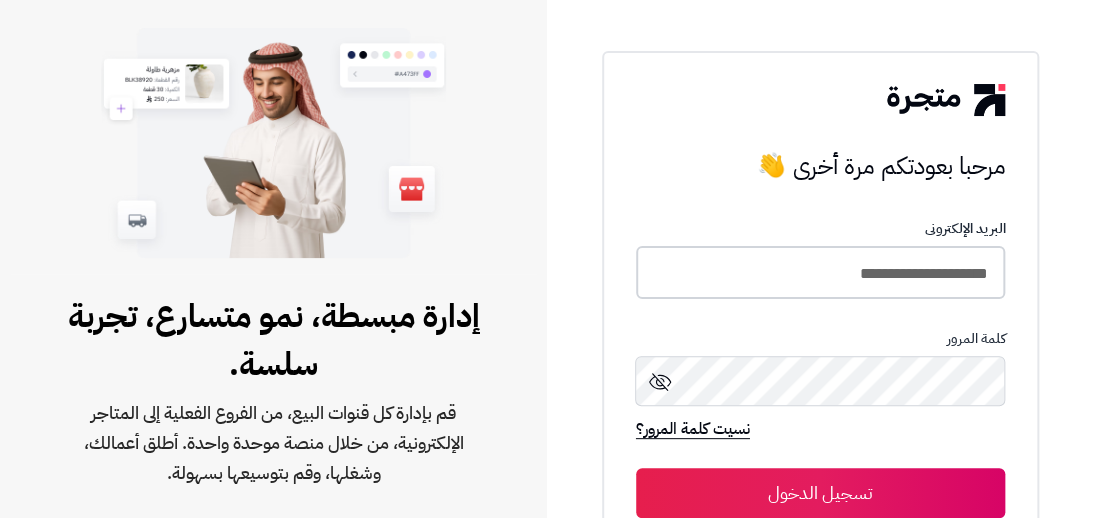 type on "**********" 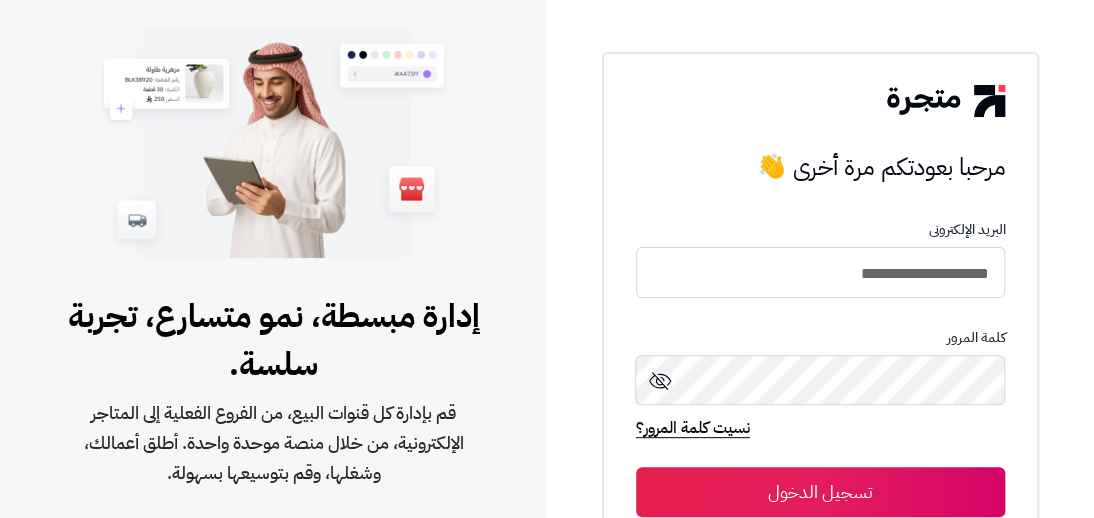 click on "تسجيل الدخول" at bounding box center (821, 492) 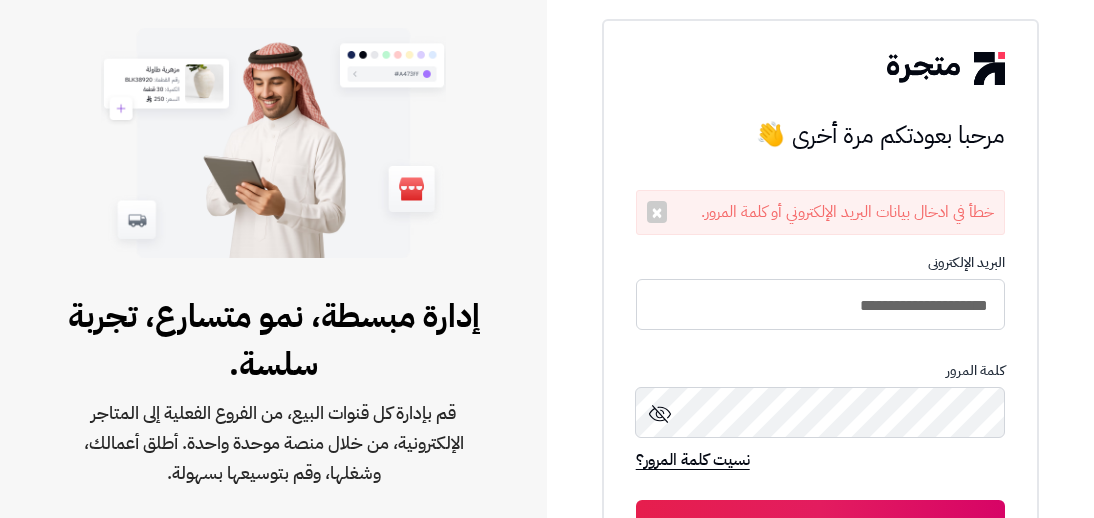 scroll, scrollTop: 0, scrollLeft: 0, axis: both 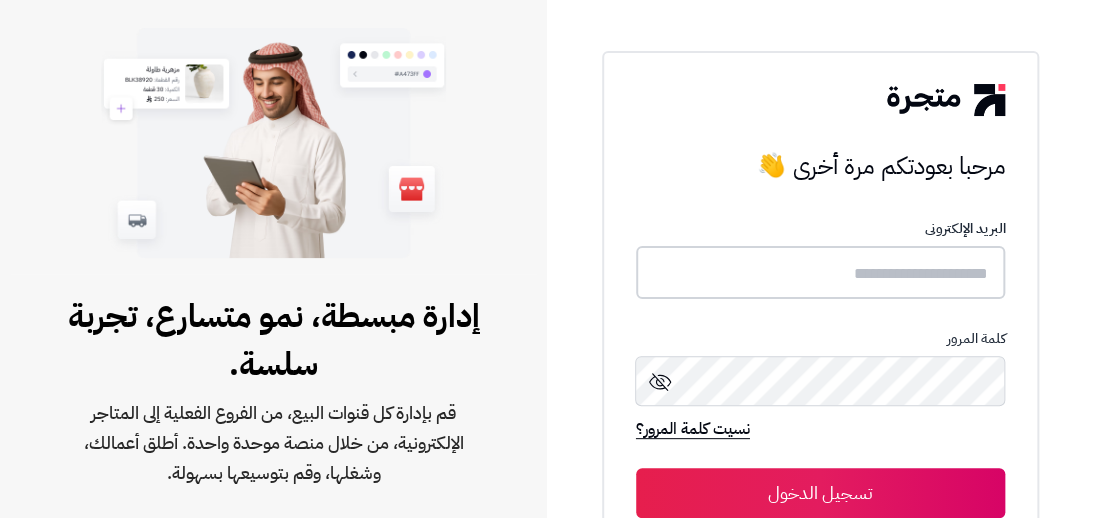 click at bounding box center [821, 272] 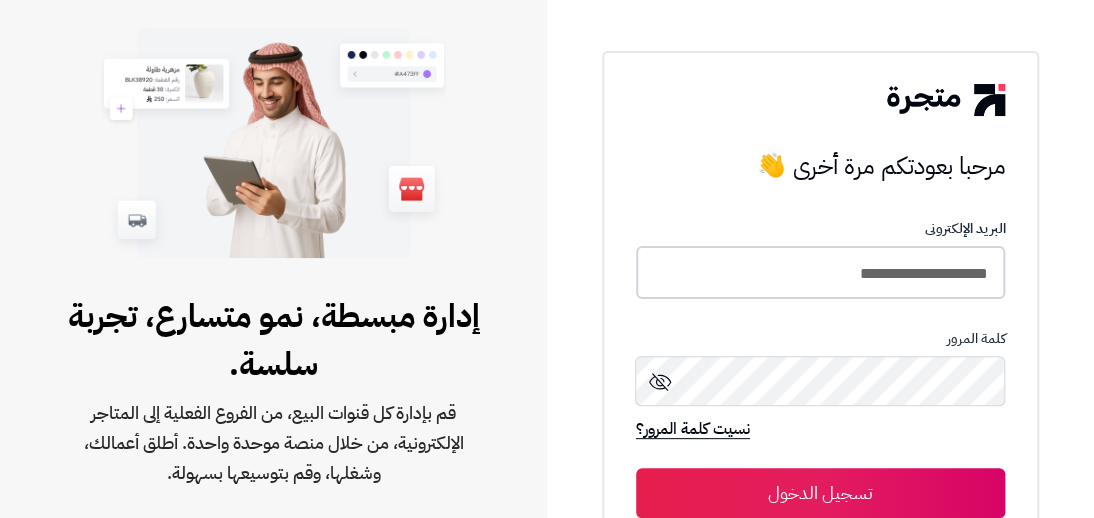 type on "**********" 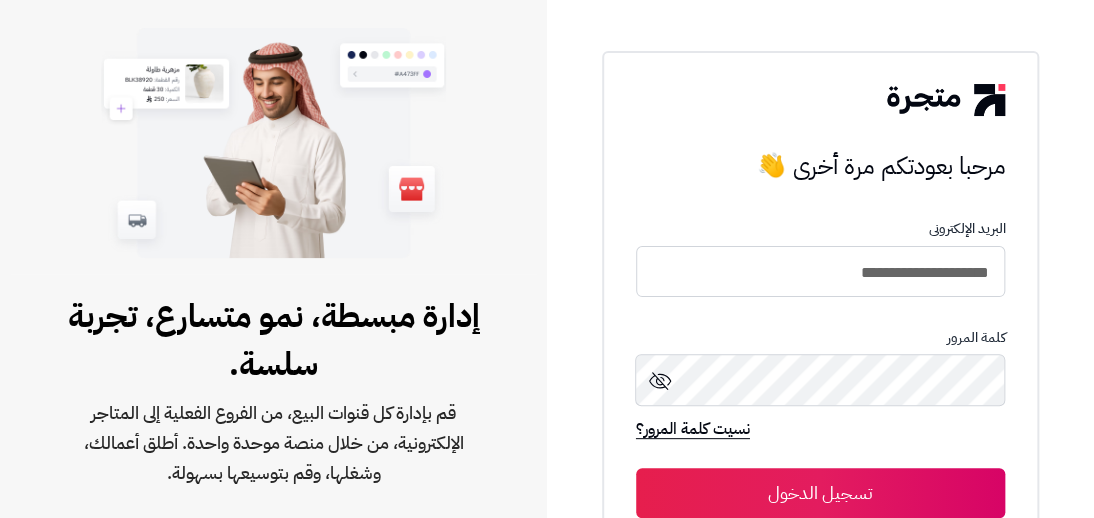 click on "تسجيل الدخول" at bounding box center (821, 493) 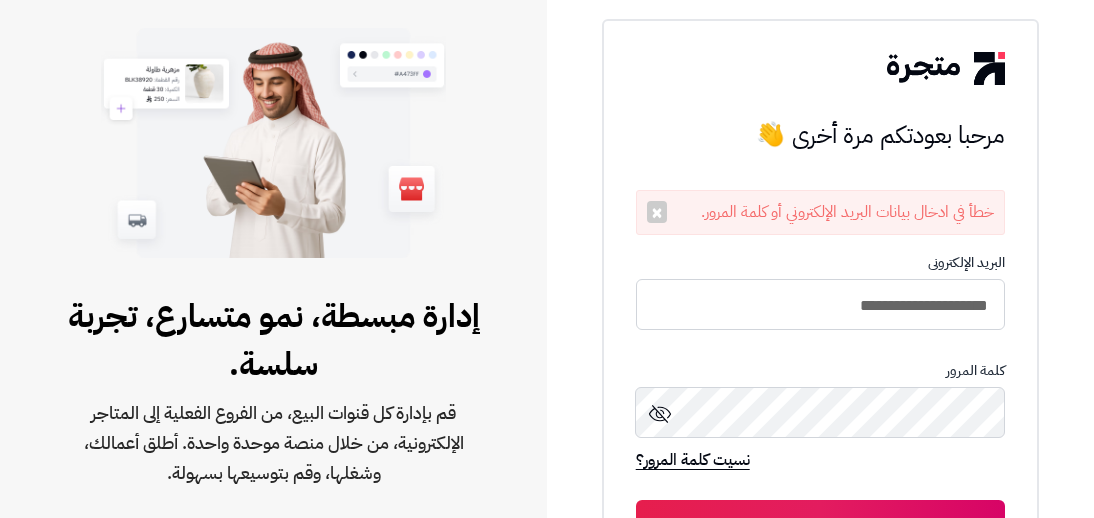 scroll, scrollTop: 0, scrollLeft: 0, axis: both 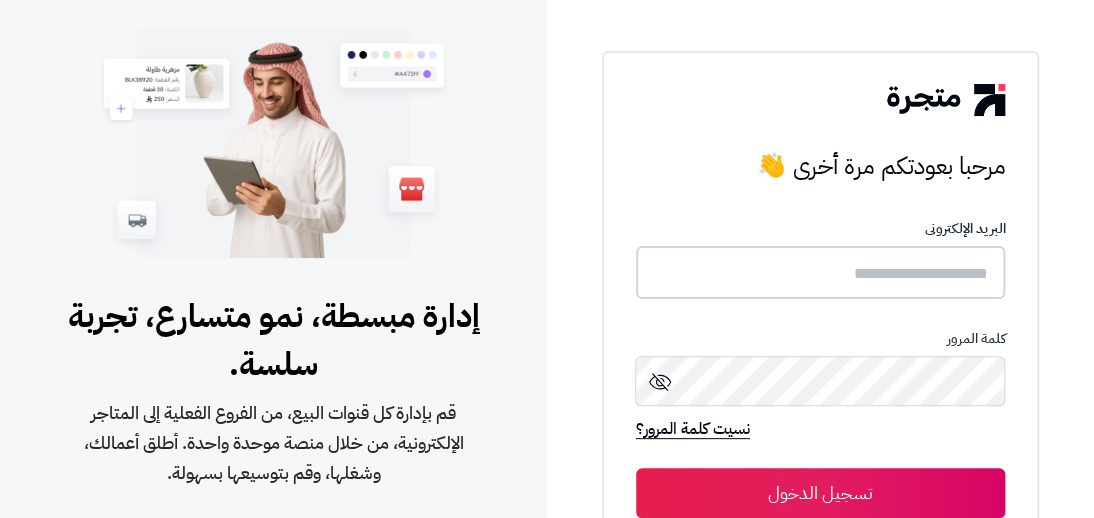paste on "**********" 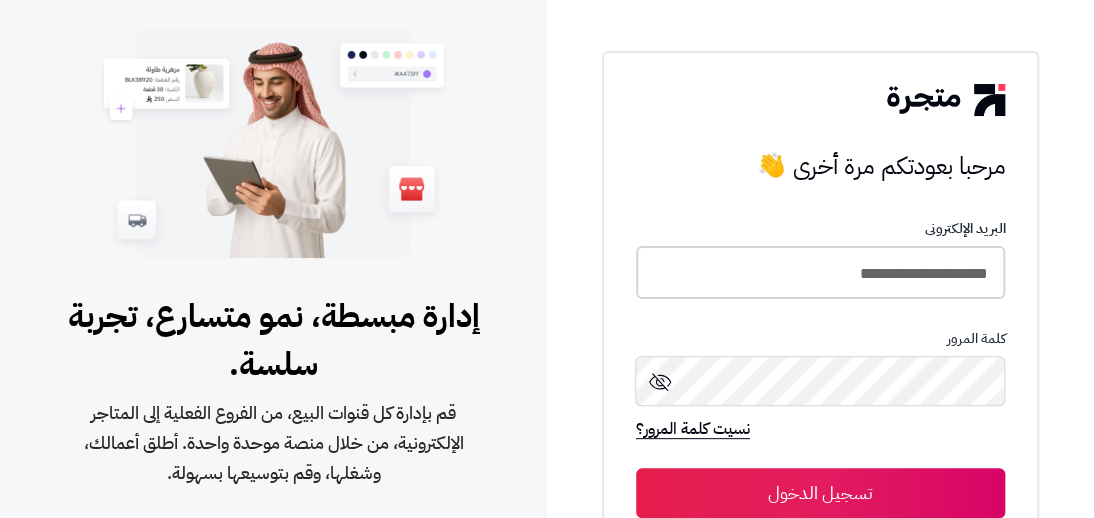 type on "**********" 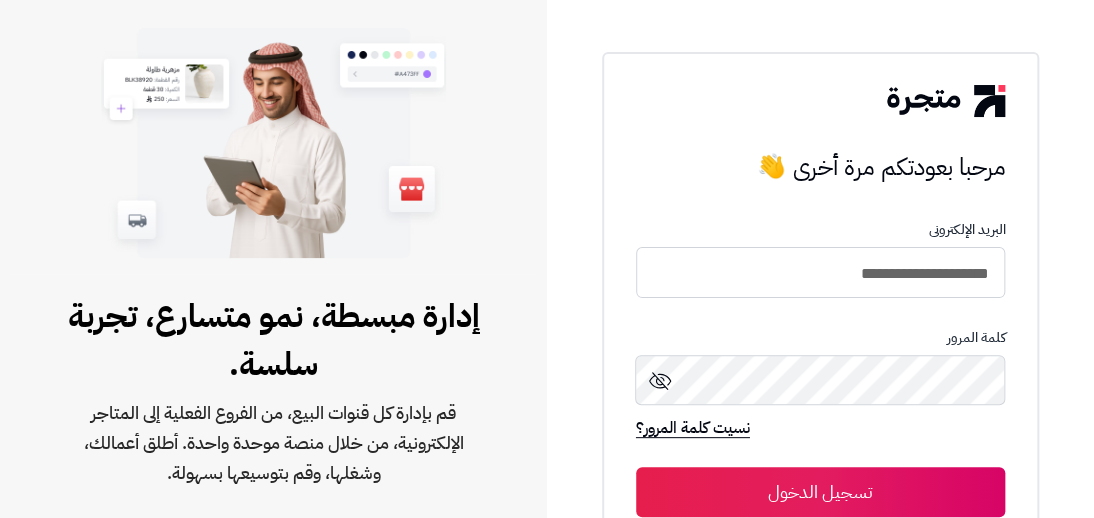click 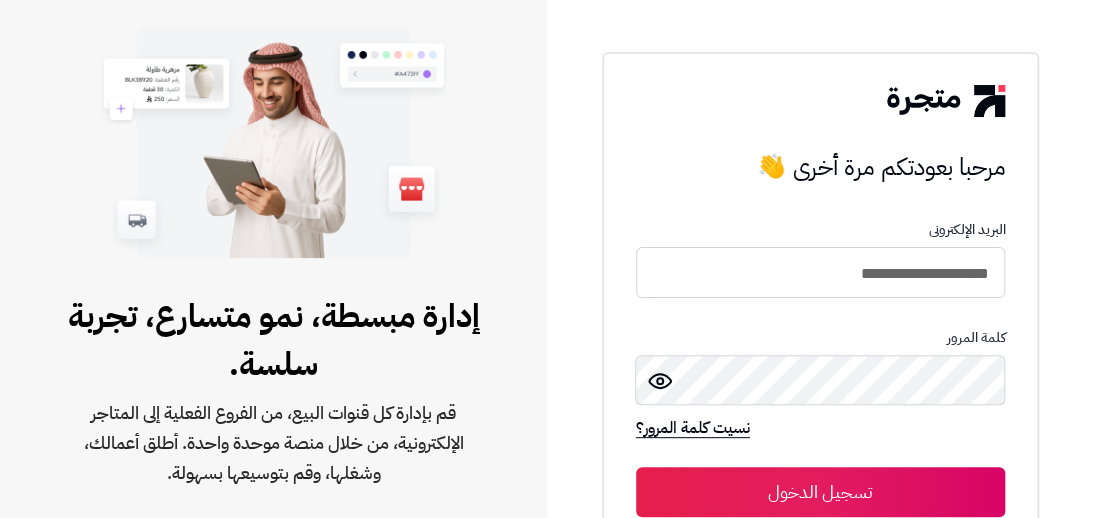 click on "تسجيل الدخول" at bounding box center (821, 492) 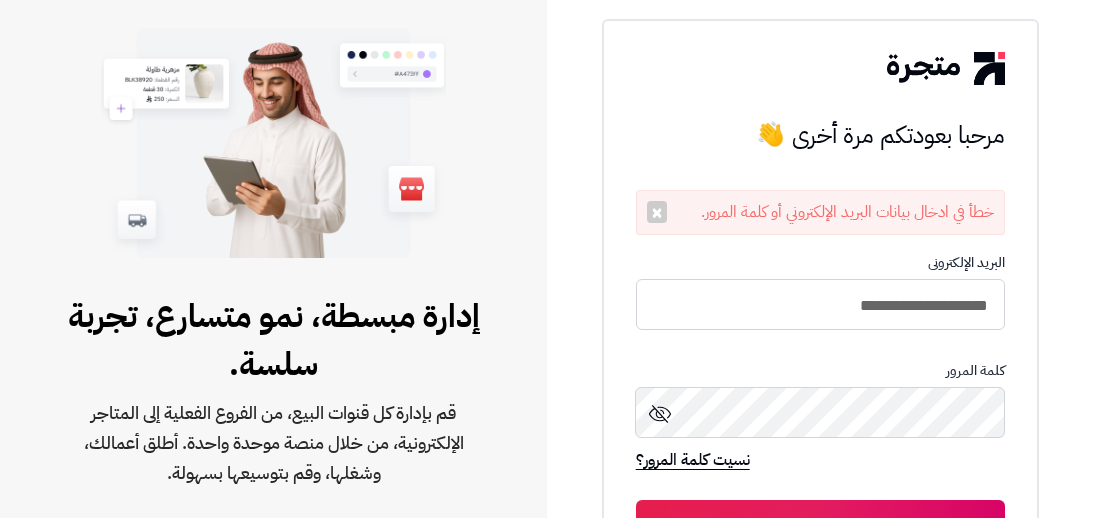 scroll, scrollTop: 0, scrollLeft: 0, axis: both 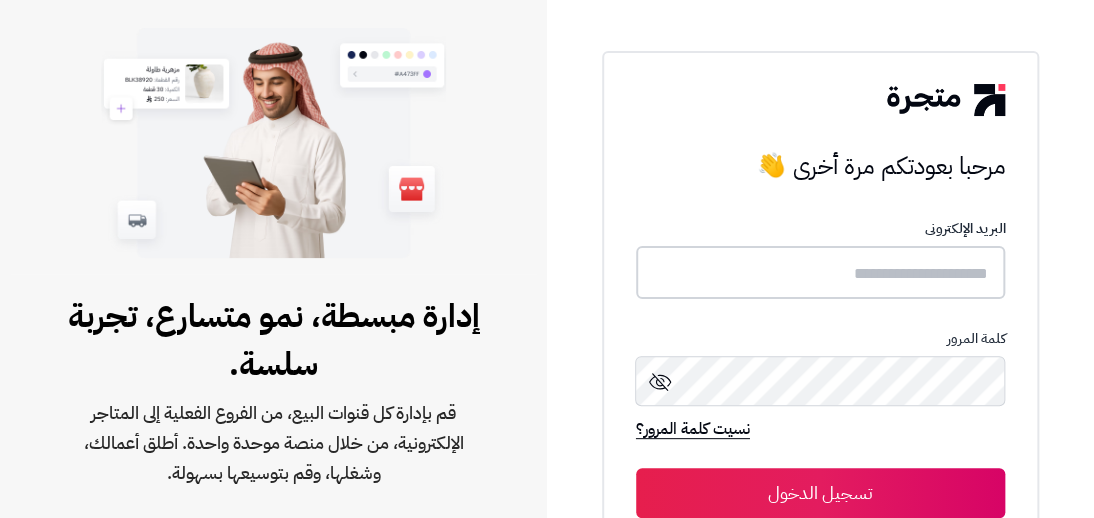 drag, startPoint x: 0, startPoint y: 0, endPoint x: 765, endPoint y: 281, distance: 814.9761 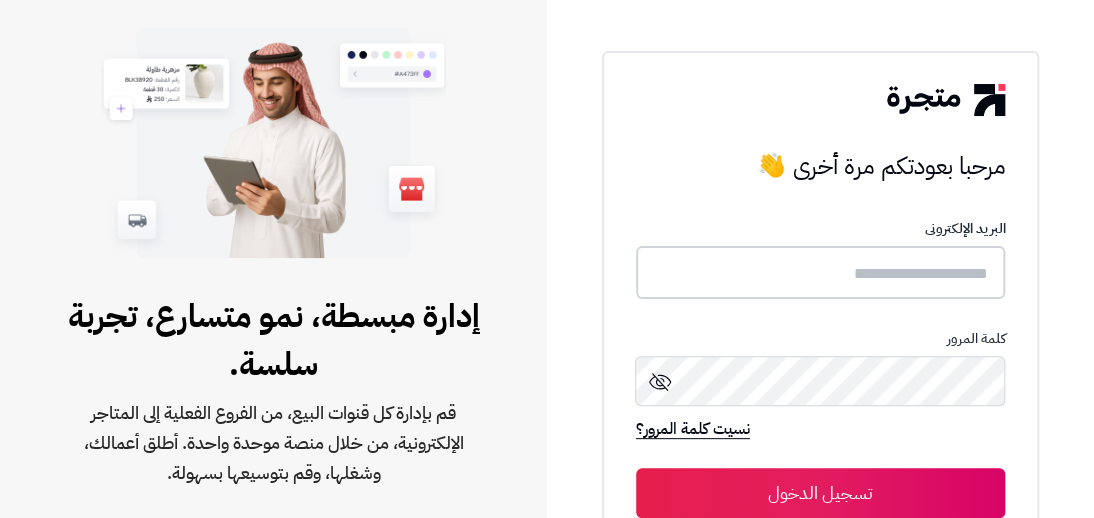 paste on "**********" 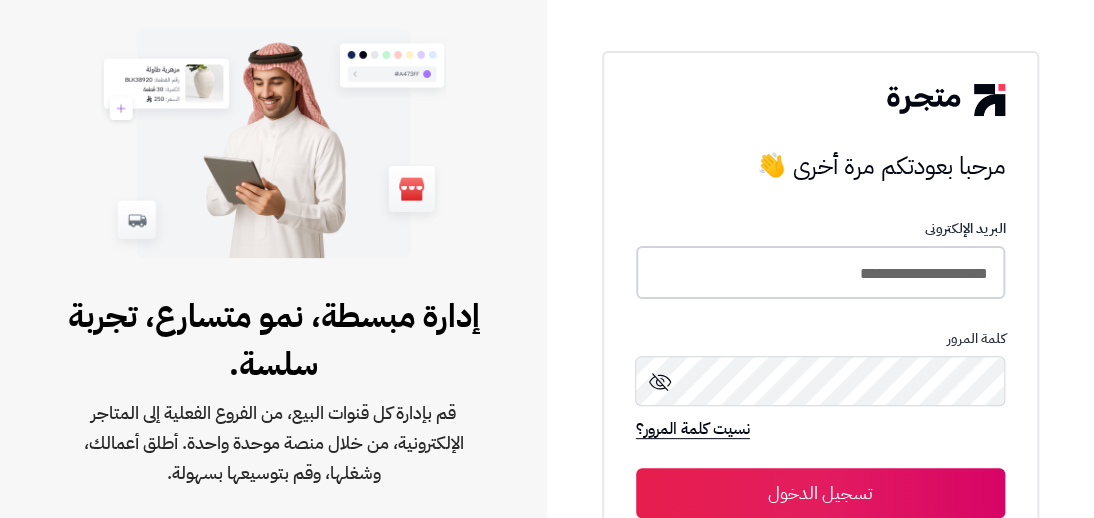 type on "**********" 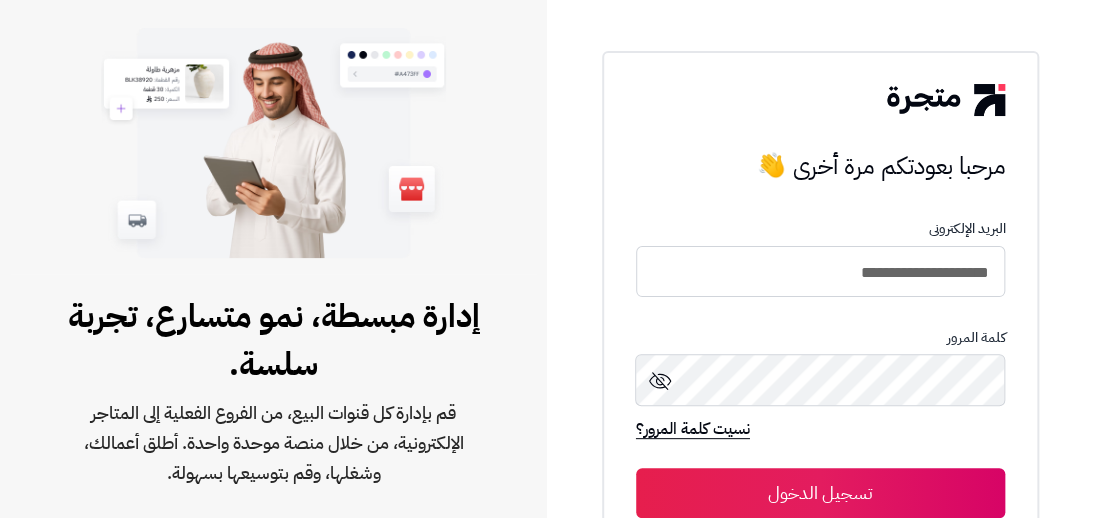 click on "تسجيل الدخول" at bounding box center (821, 493) 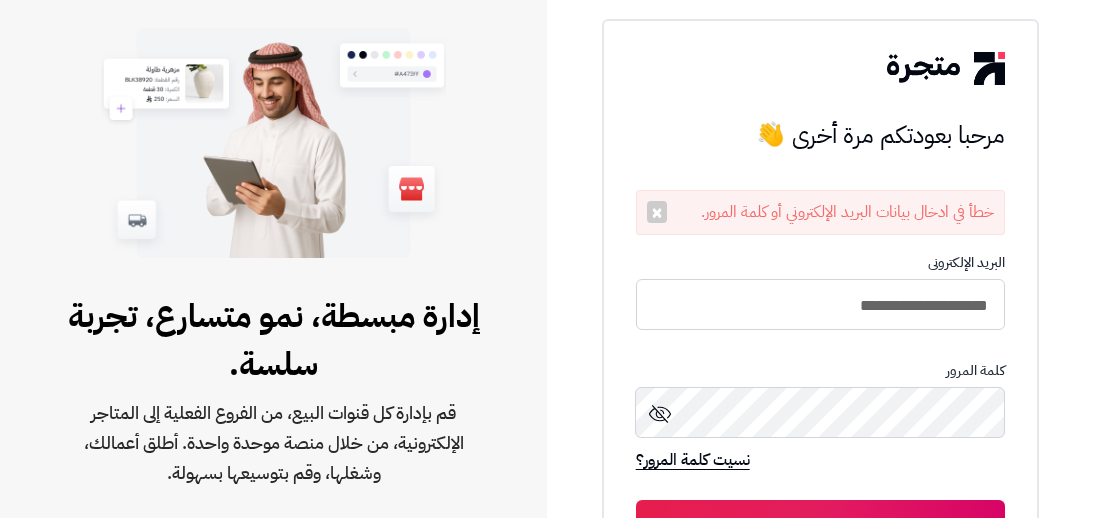 scroll, scrollTop: 0, scrollLeft: 0, axis: both 